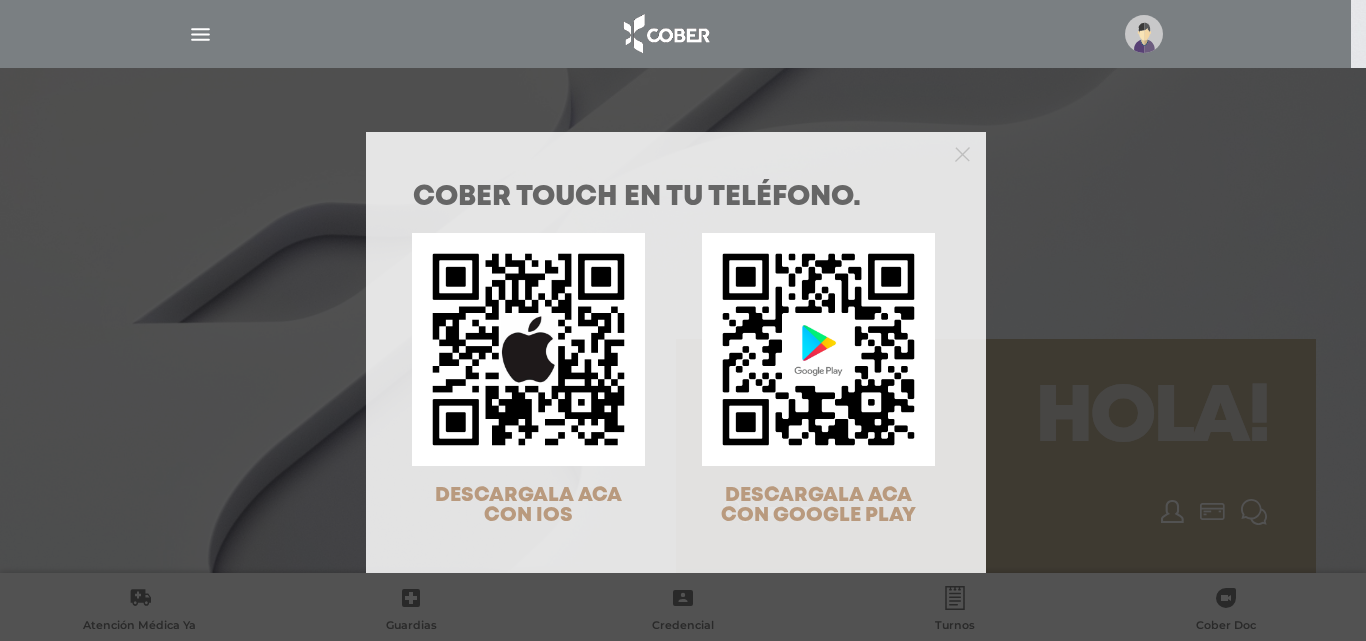 scroll, scrollTop: 0, scrollLeft: 0, axis: both 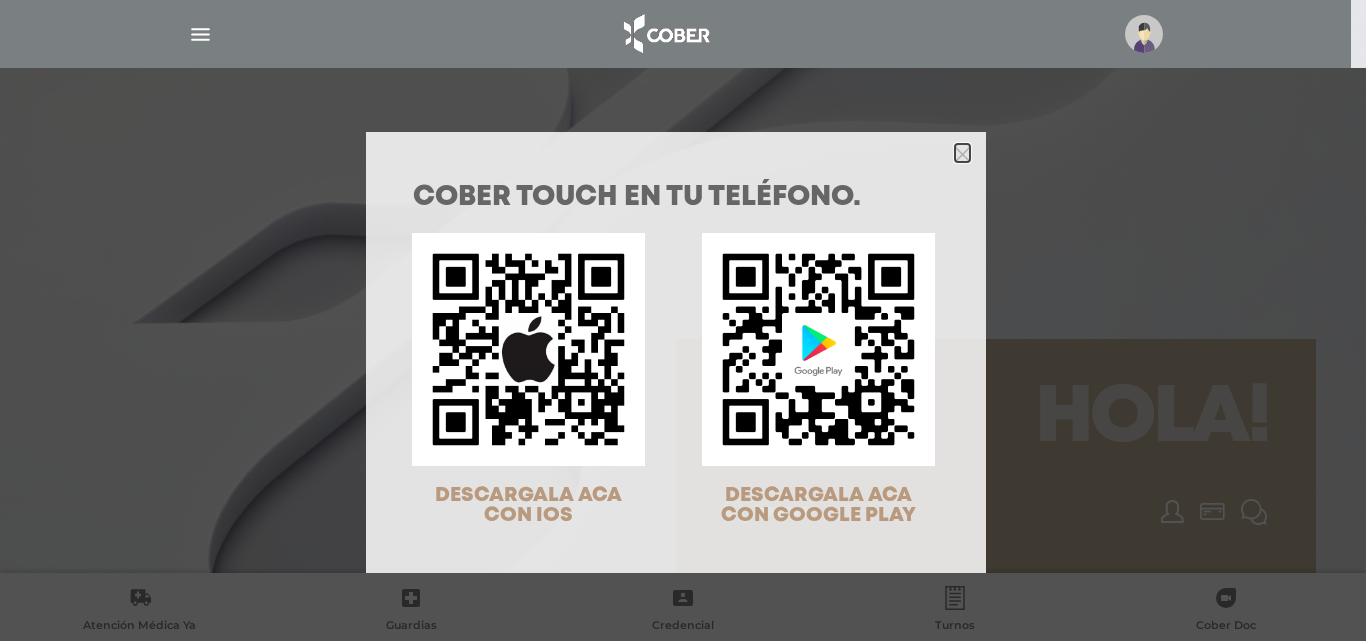 click 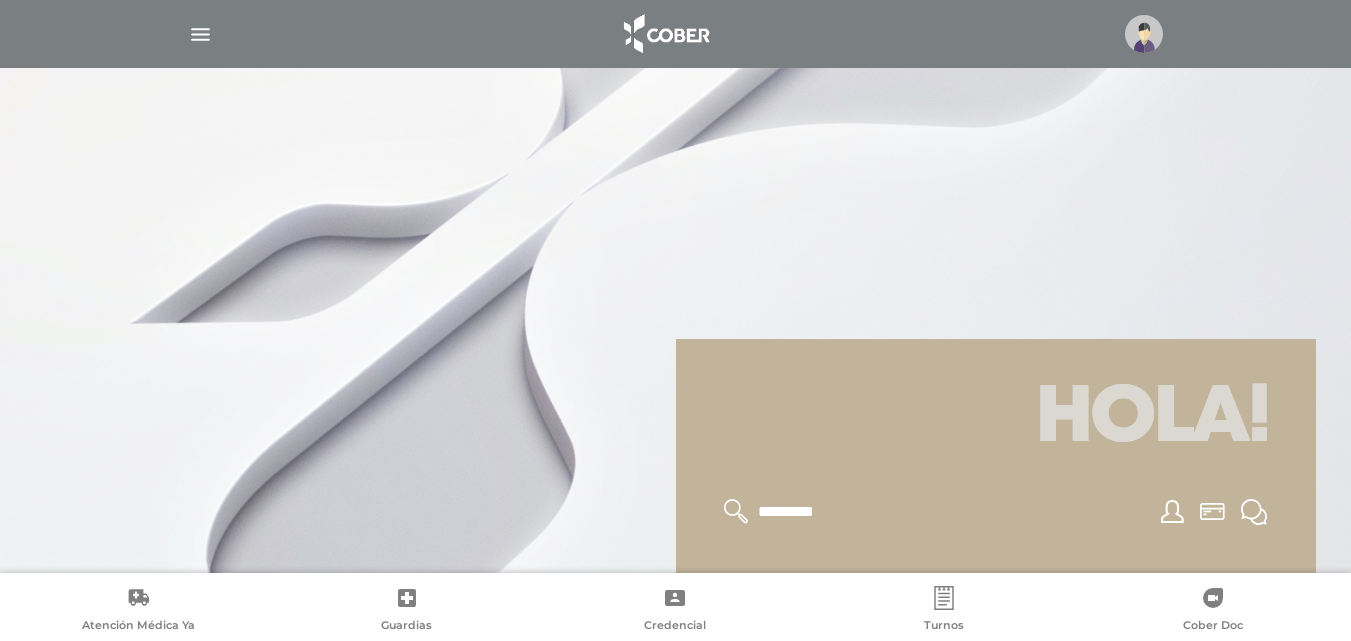 click at bounding box center [1144, 34] 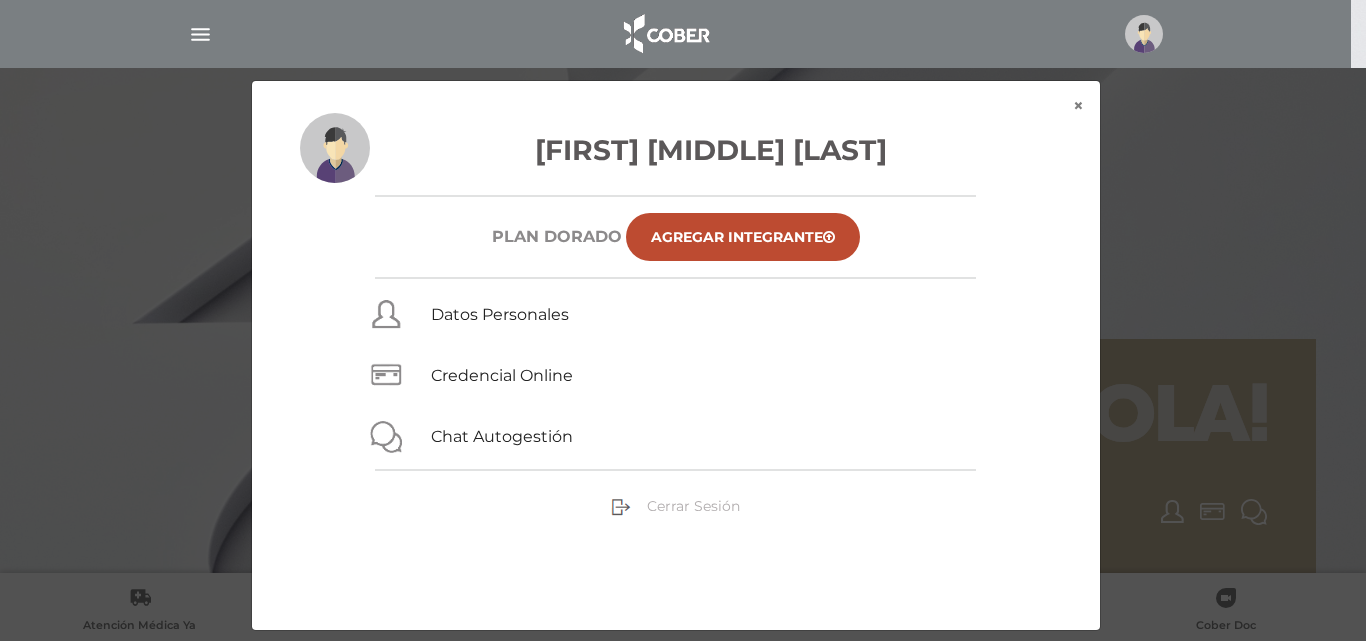 click on "Cerrar Sesión" at bounding box center (693, 506) 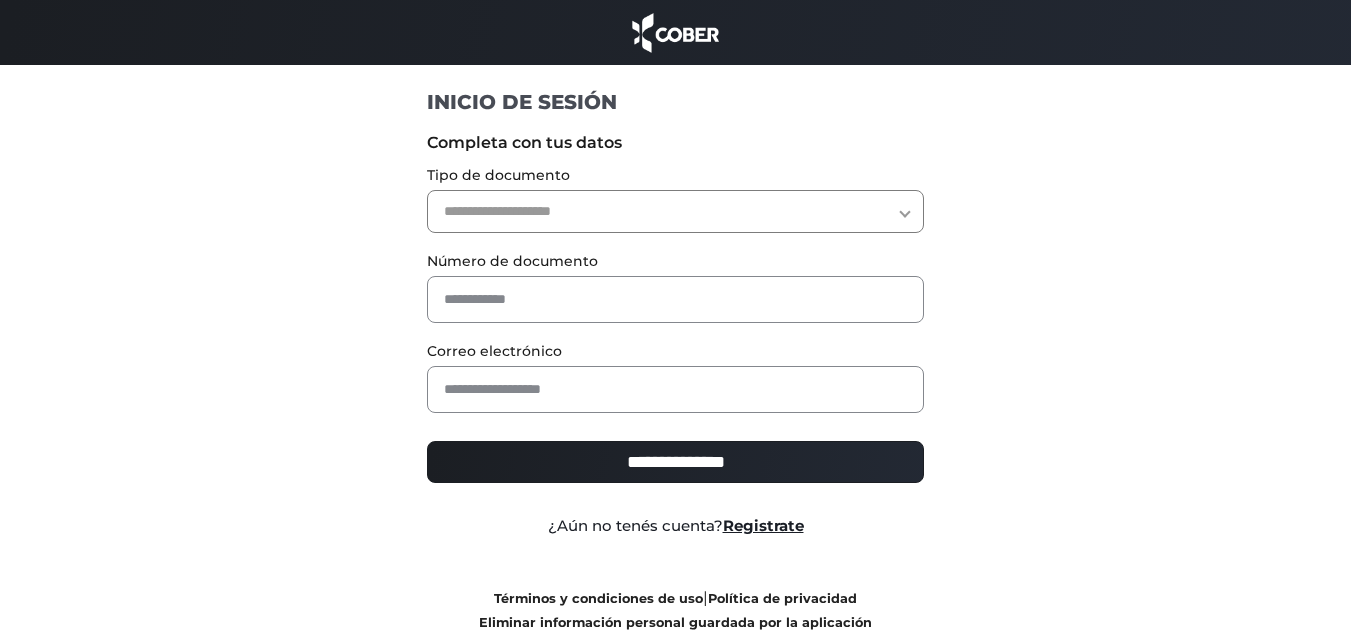 scroll, scrollTop: 0, scrollLeft: 0, axis: both 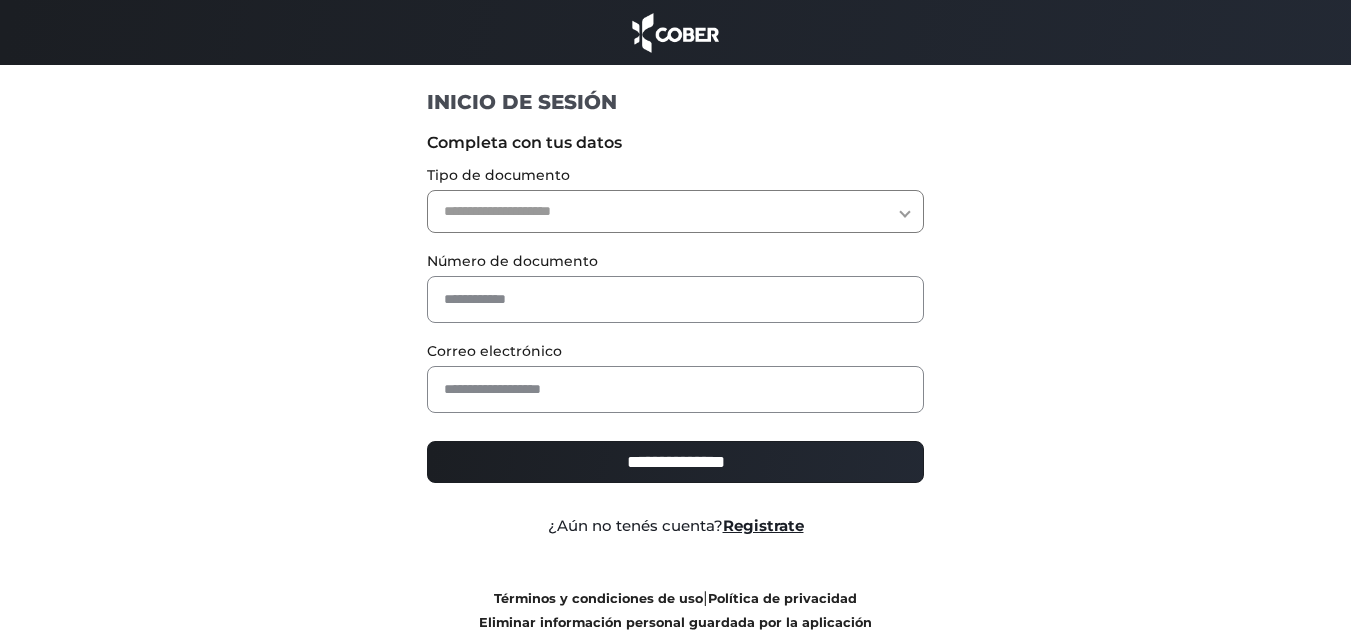 select on "***" 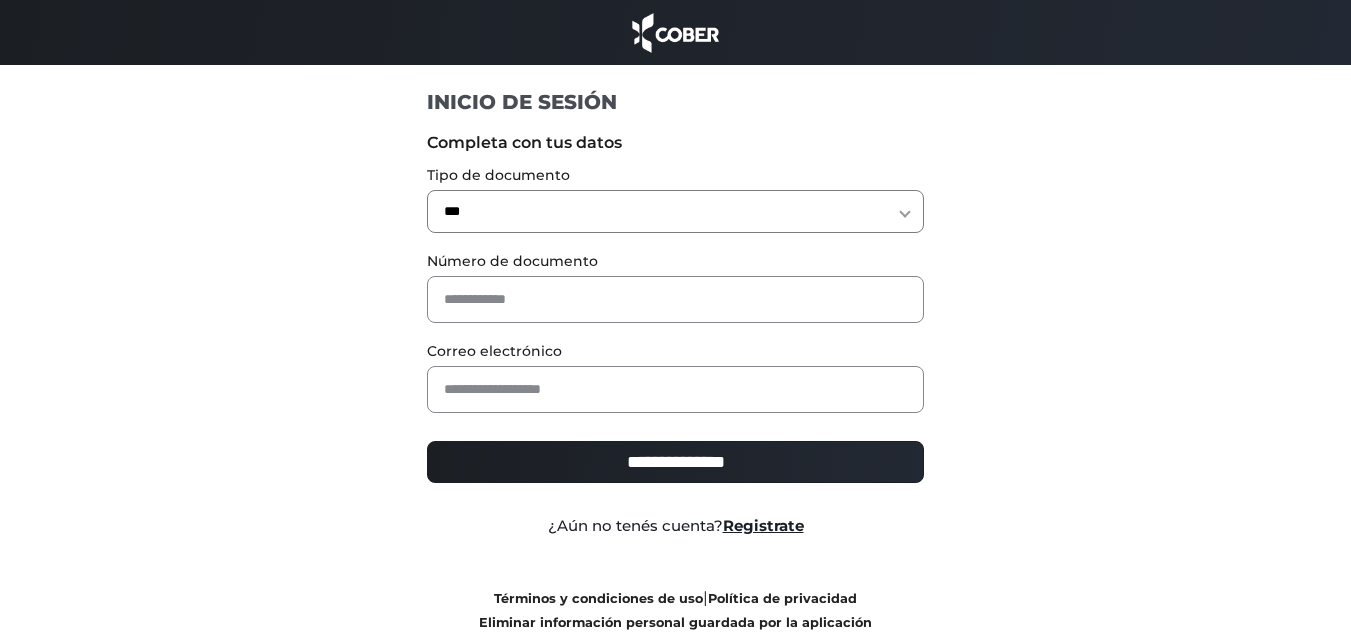 click on "Número de documento" at bounding box center (675, 286) 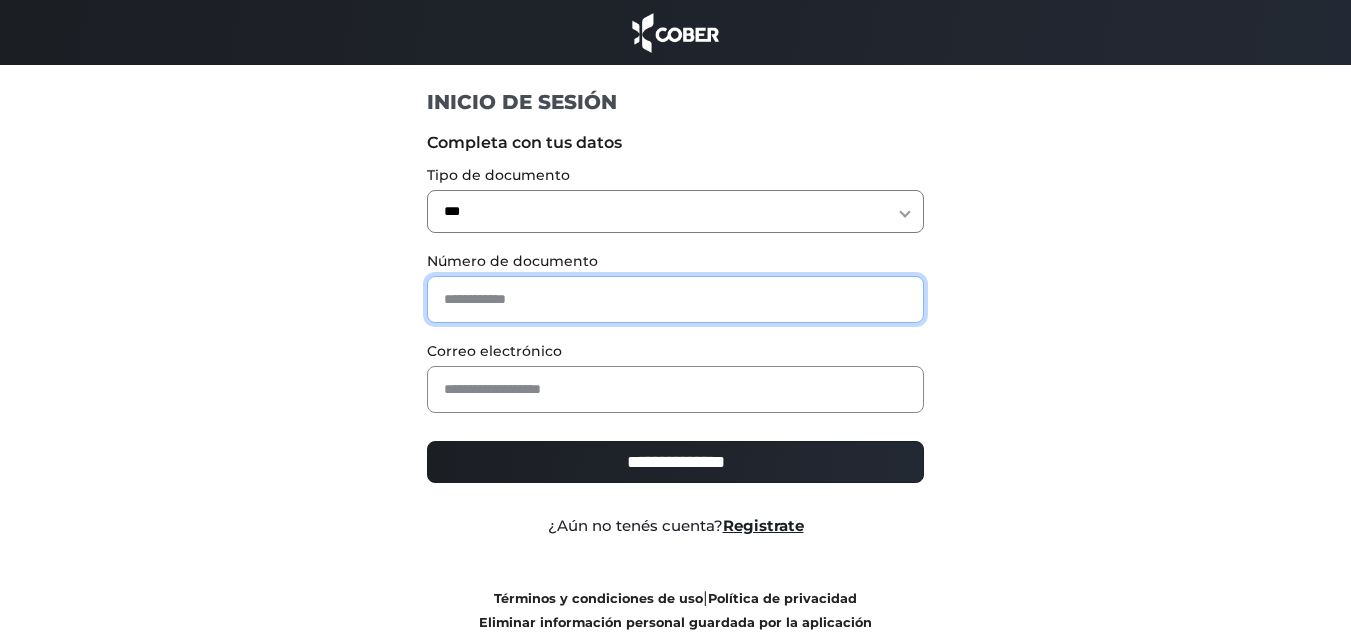 click at bounding box center (675, 299) 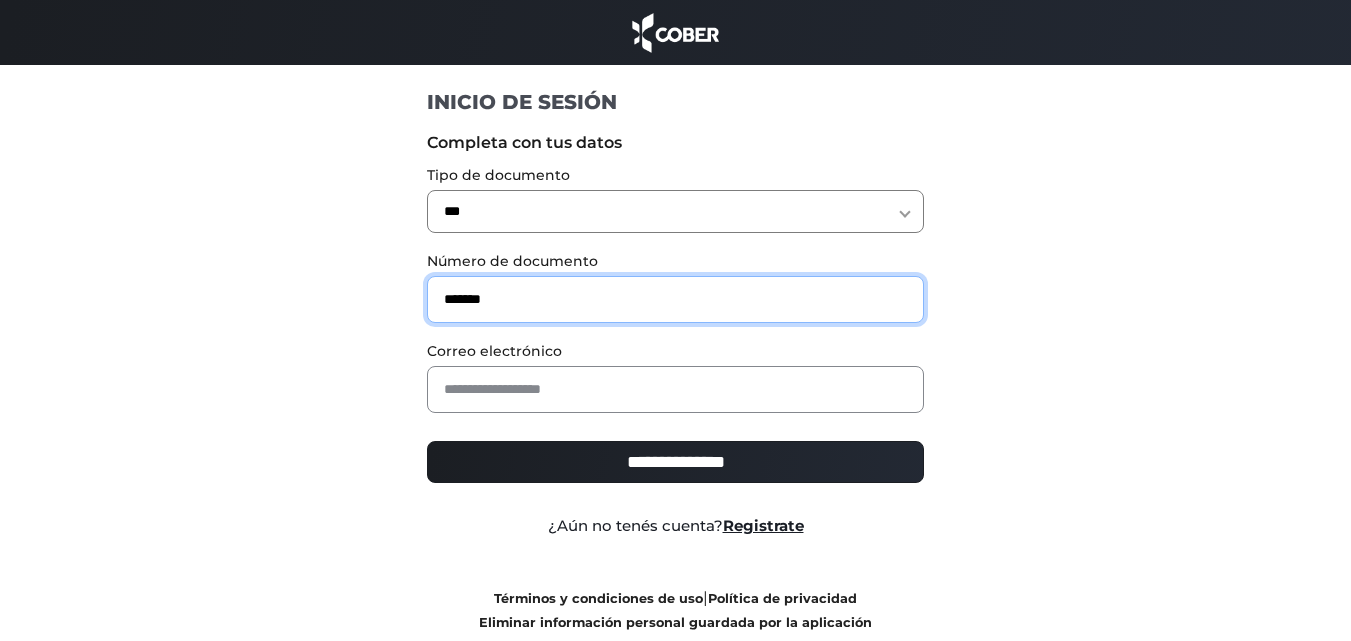 type on "*******" 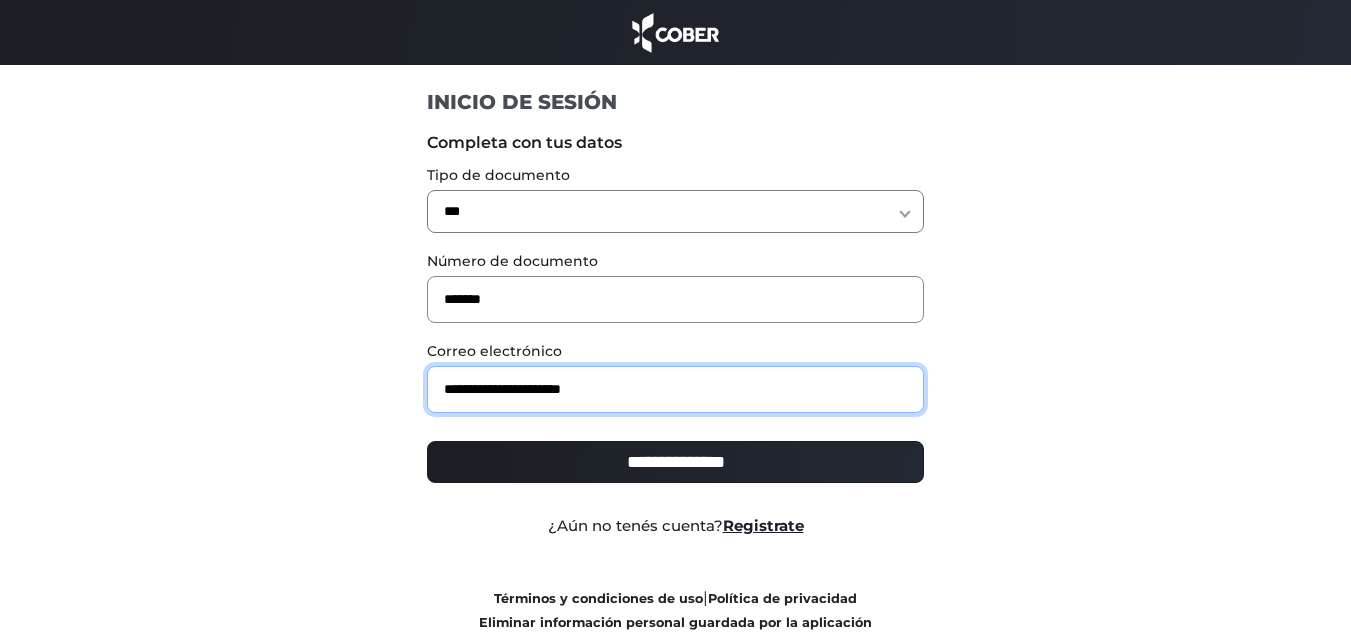 type on "**********" 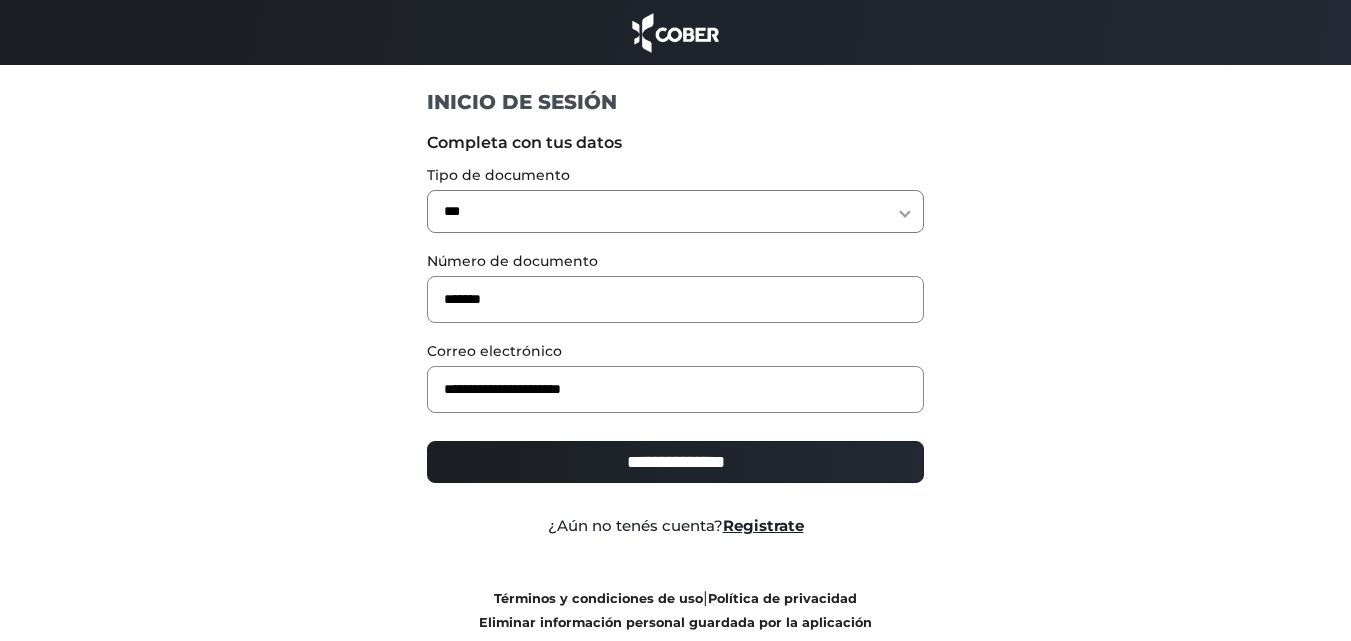click on "**********" at bounding box center (675, 462) 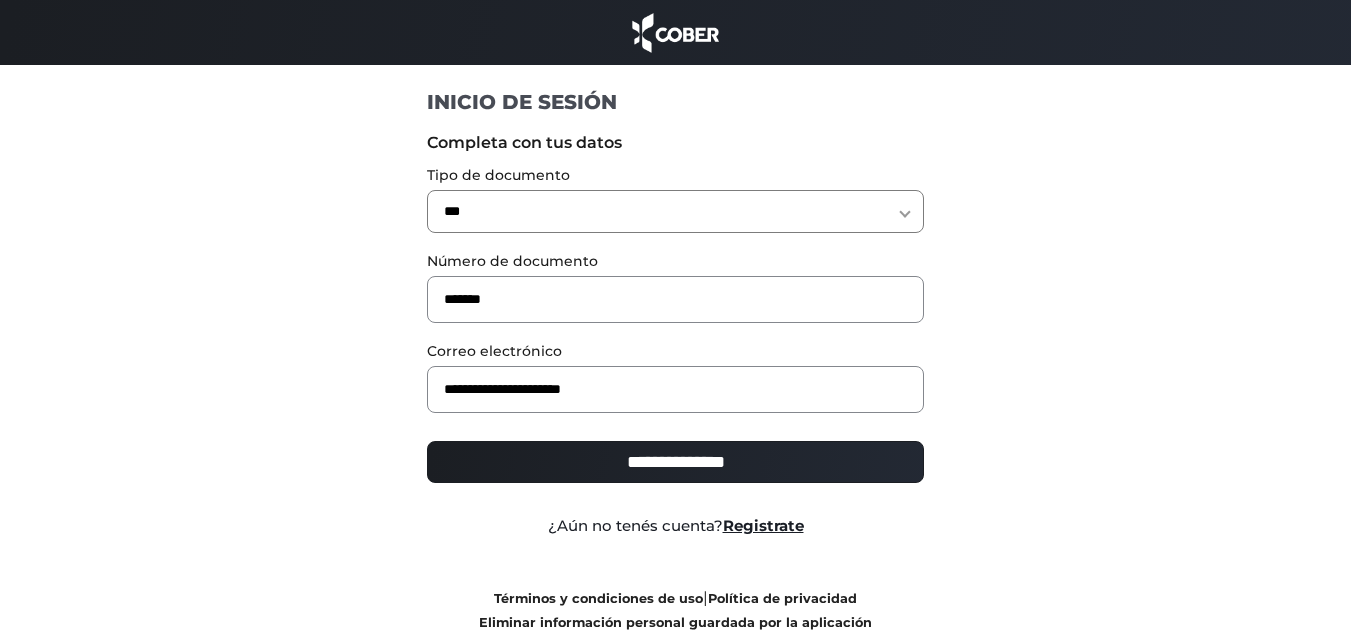 type on "**********" 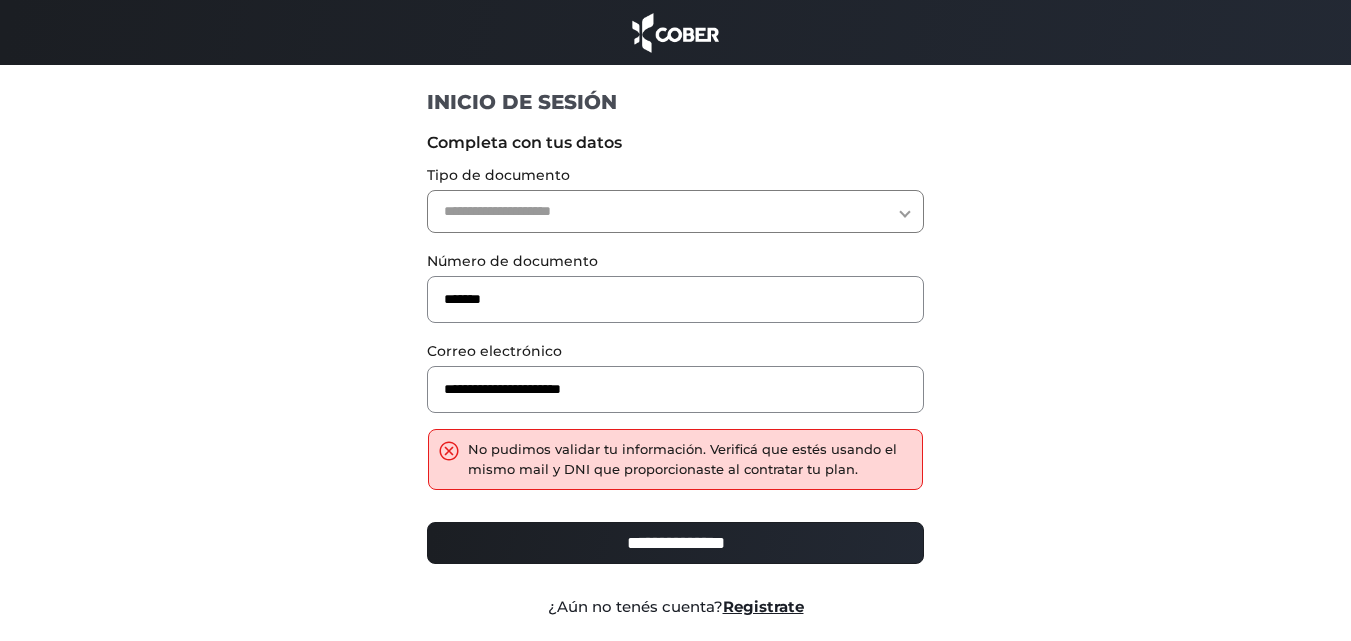 scroll, scrollTop: 0, scrollLeft: 0, axis: both 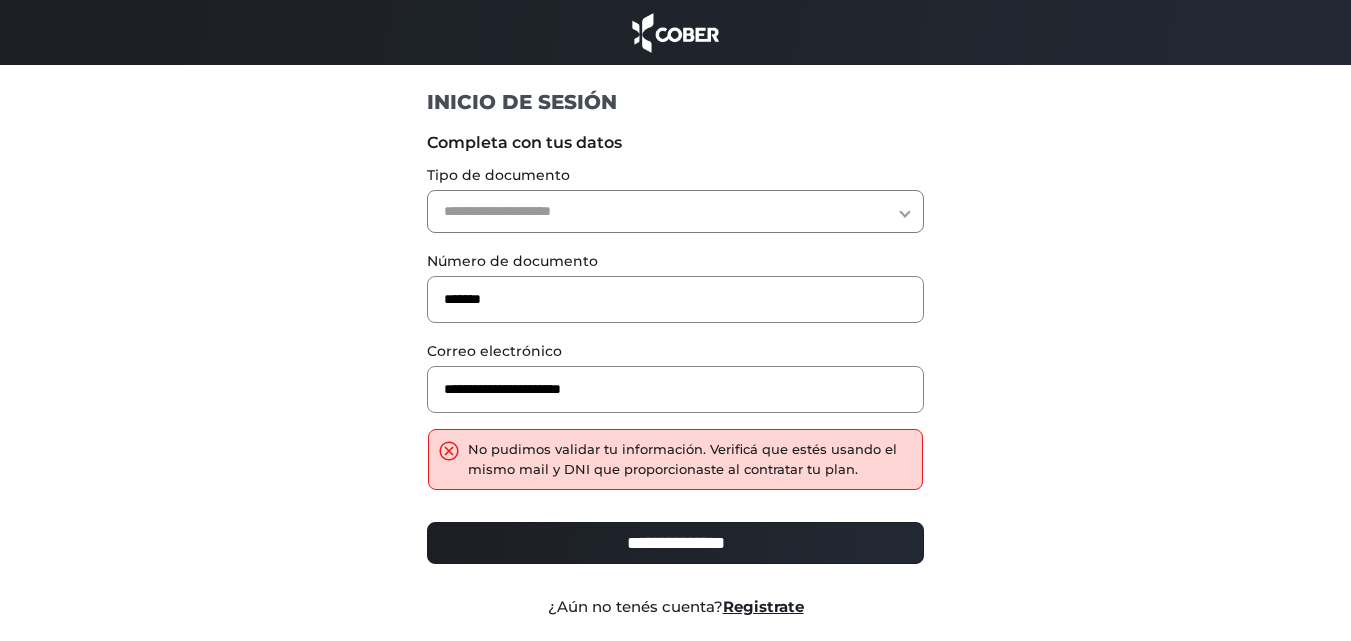 click on "**********" at bounding box center (675, 211) 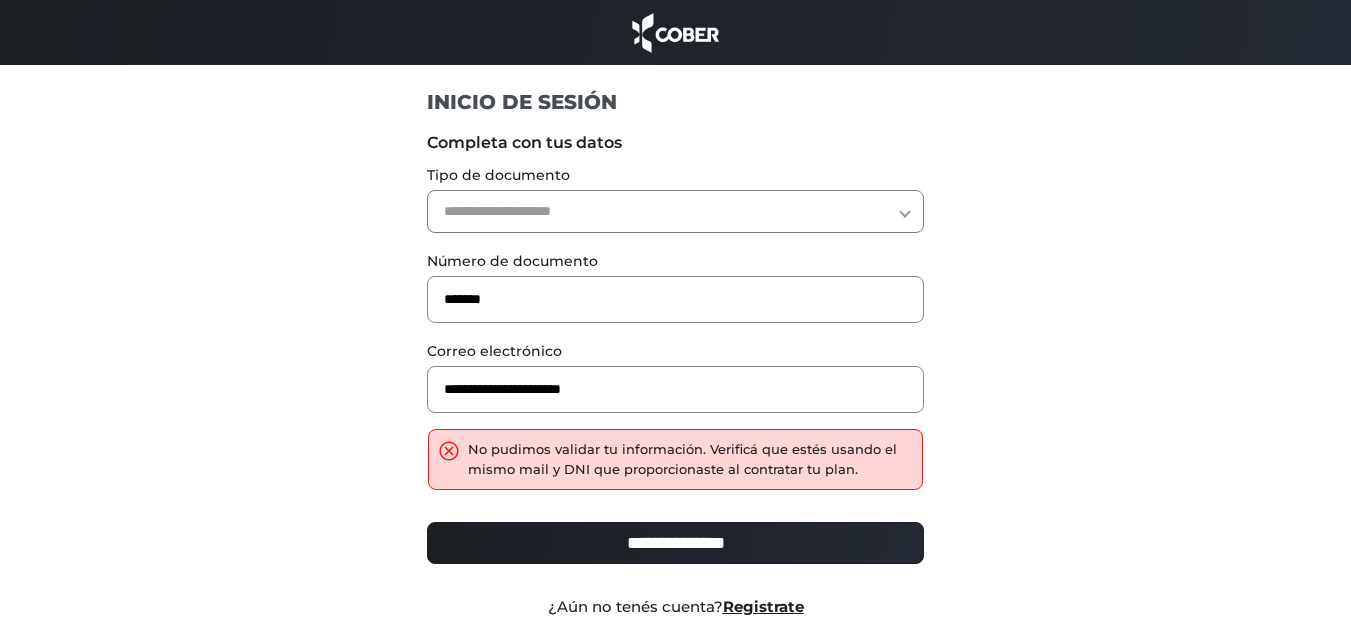 select on "***" 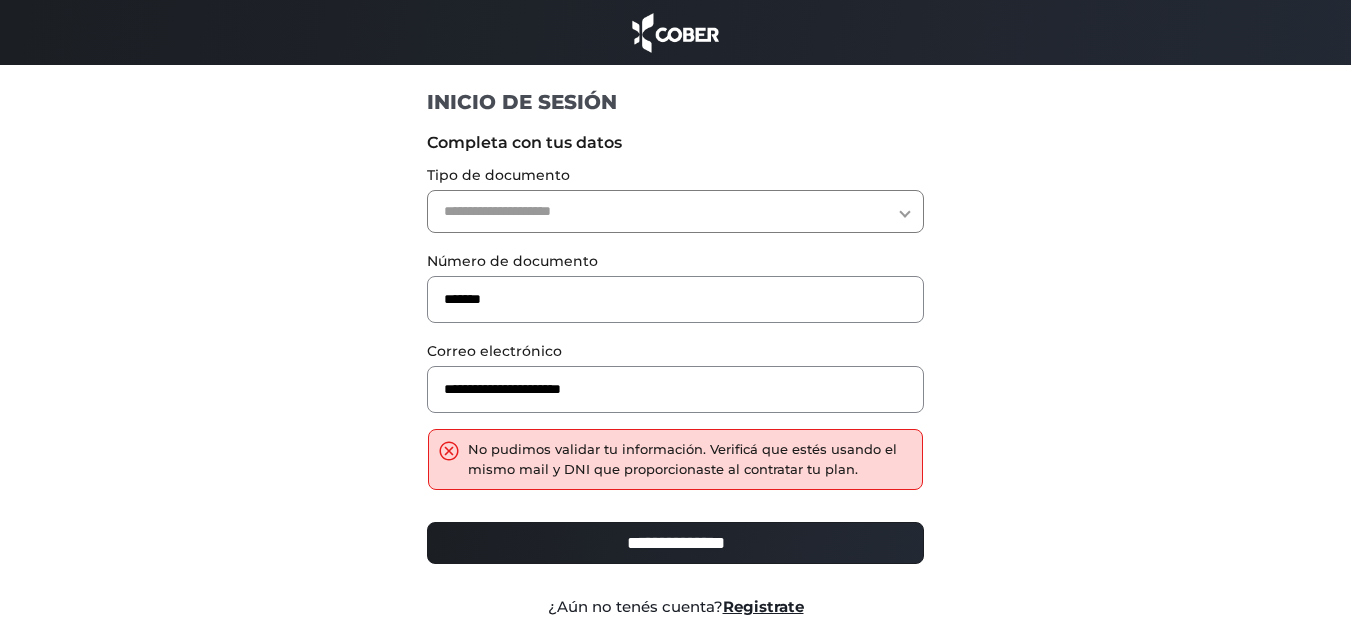 click on "**********" at bounding box center [675, 211] 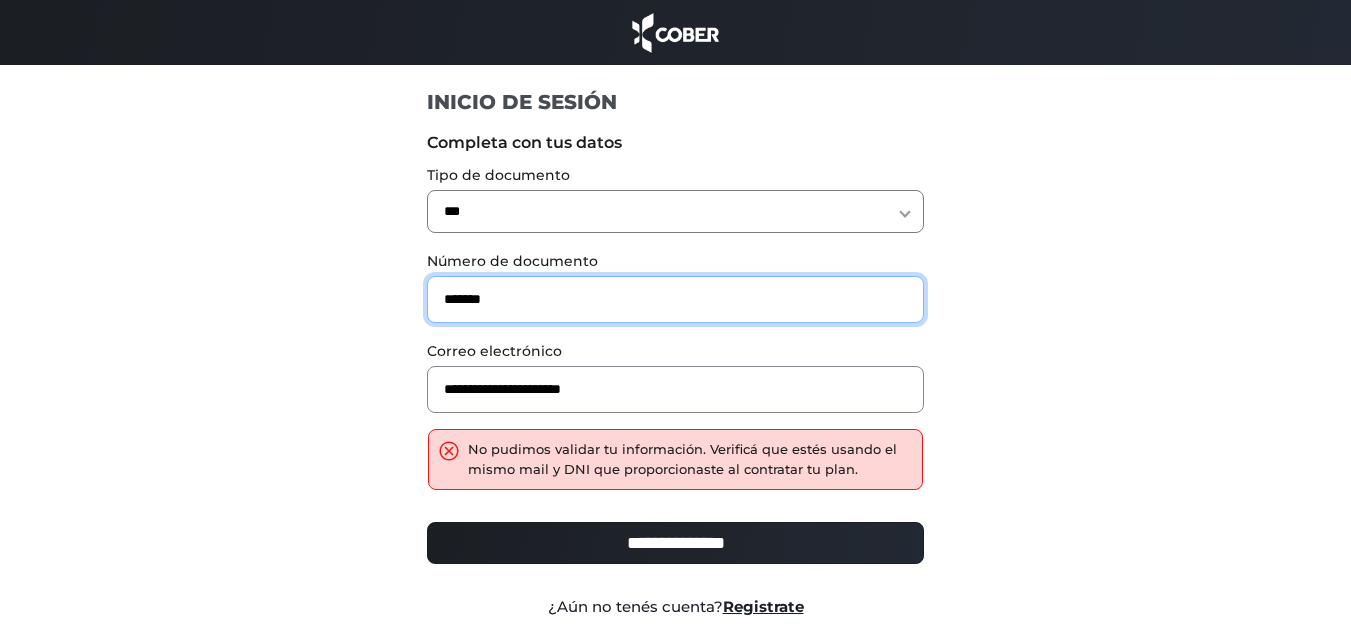 drag, startPoint x: 529, startPoint y: 293, endPoint x: 433, endPoint y: 283, distance: 96.519424 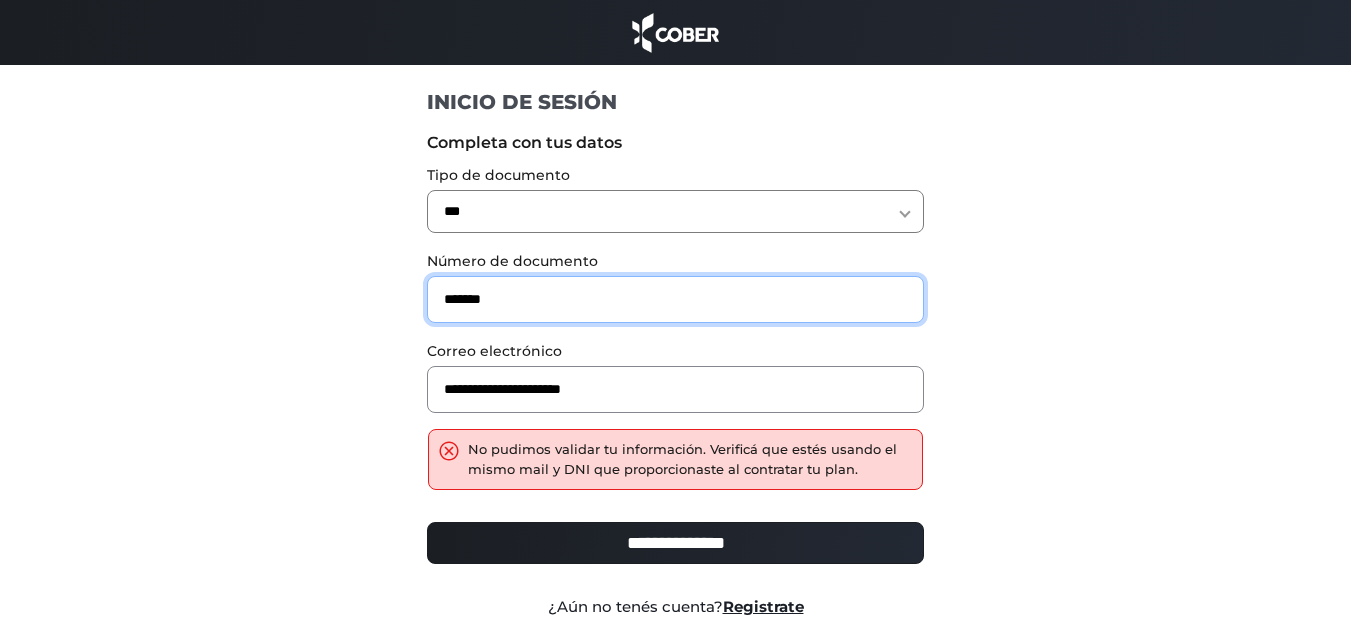 click on "*******" at bounding box center (675, 299) 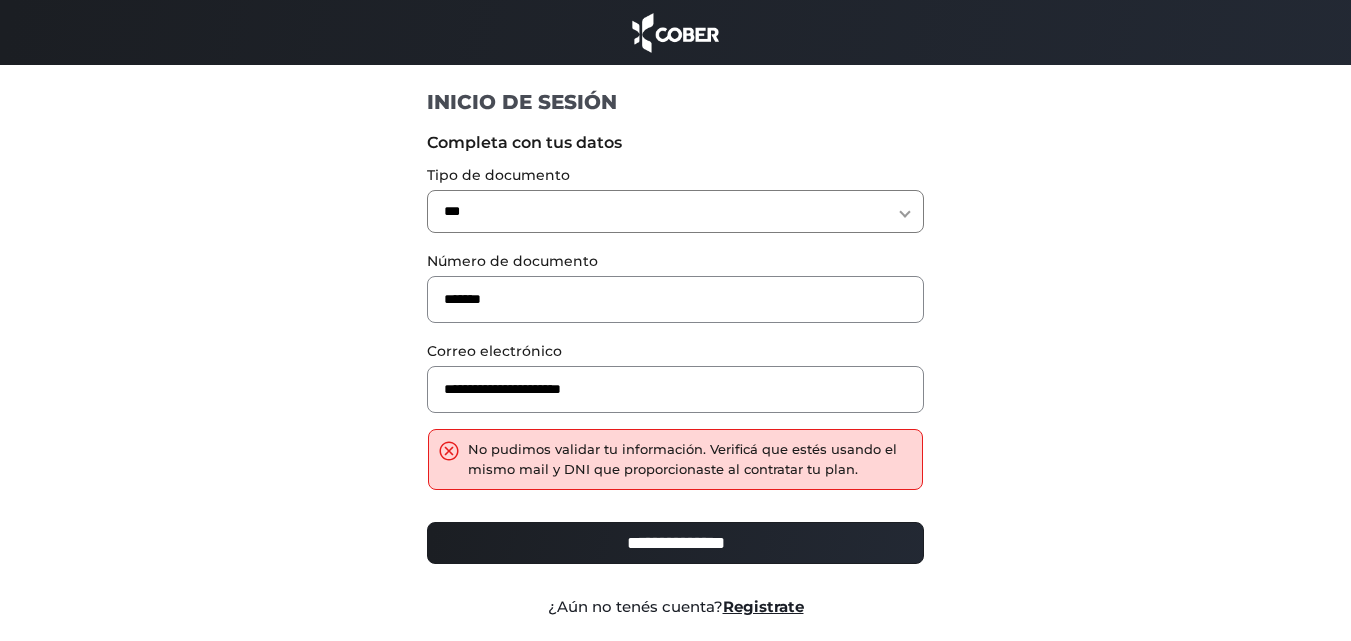 click on "**********" at bounding box center (675, 543) 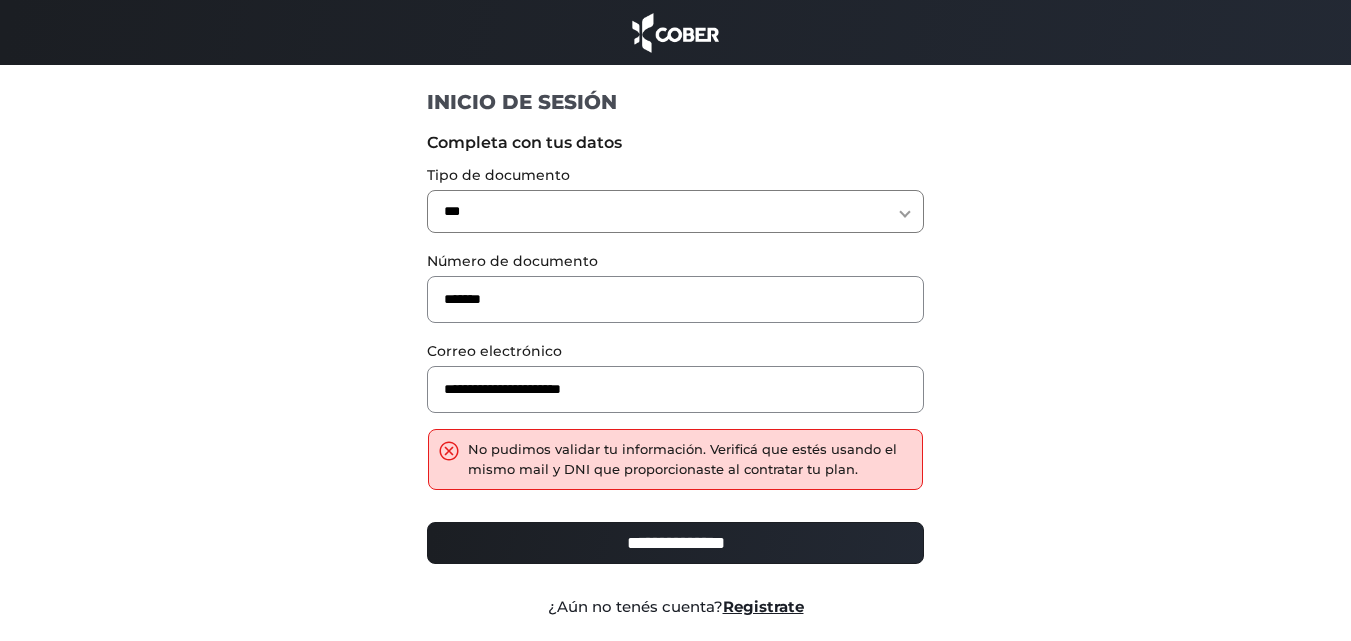 type on "**********" 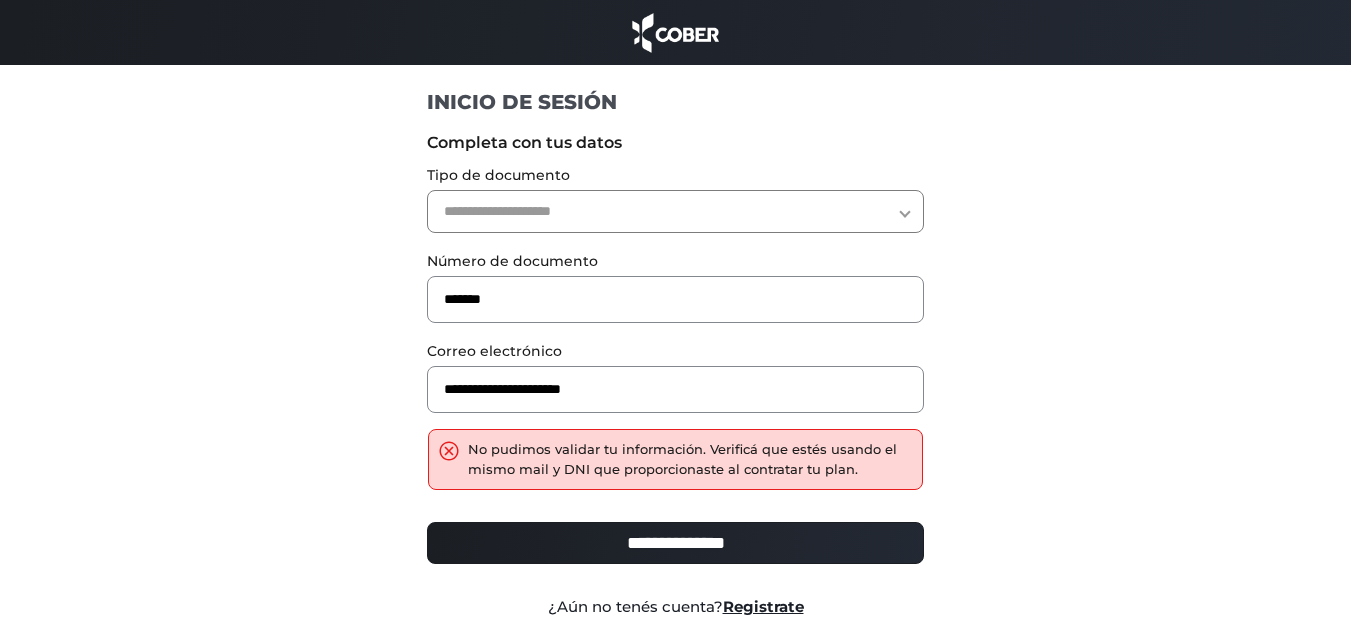 scroll, scrollTop: 0, scrollLeft: 0, axis: both 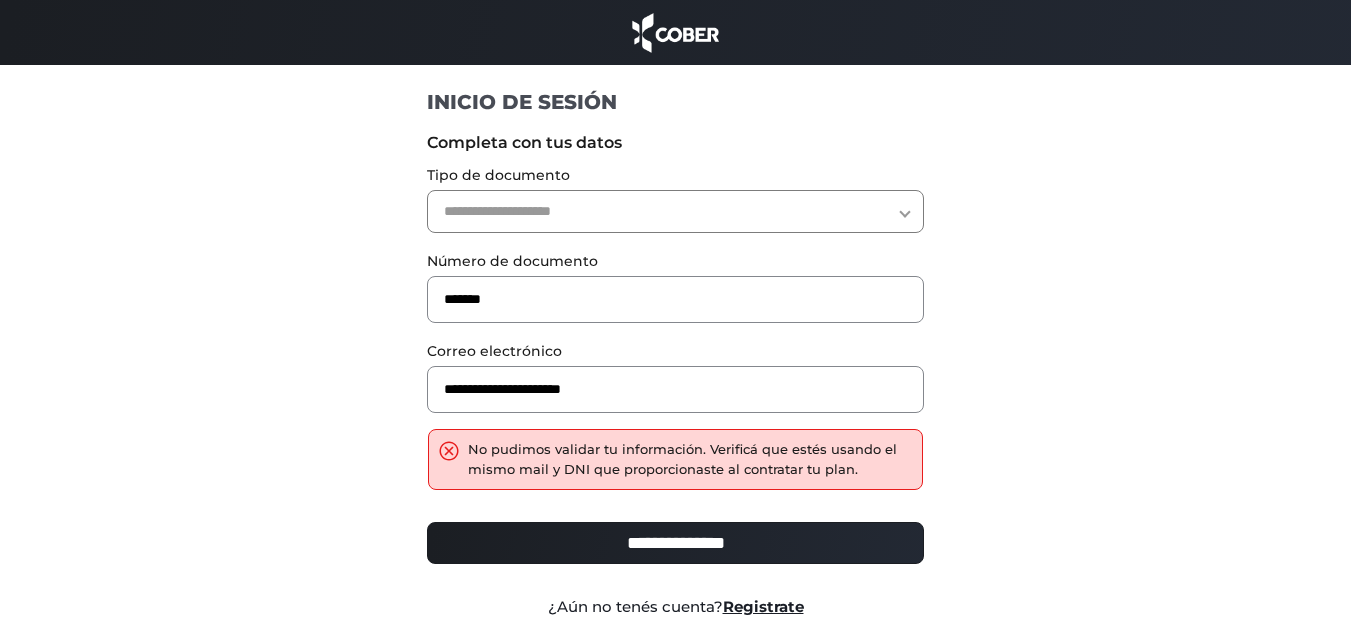 click on "**********" at bounding box center [675, 211] 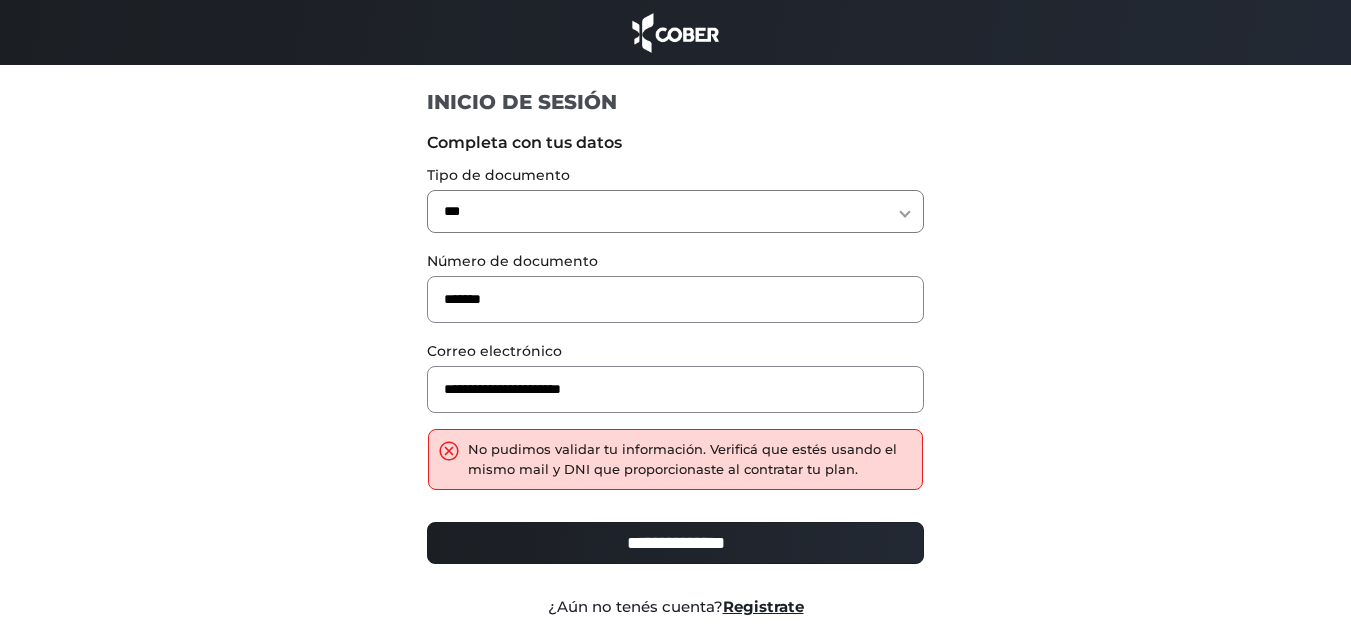 click on "**********" at bounding box center (675, 211) 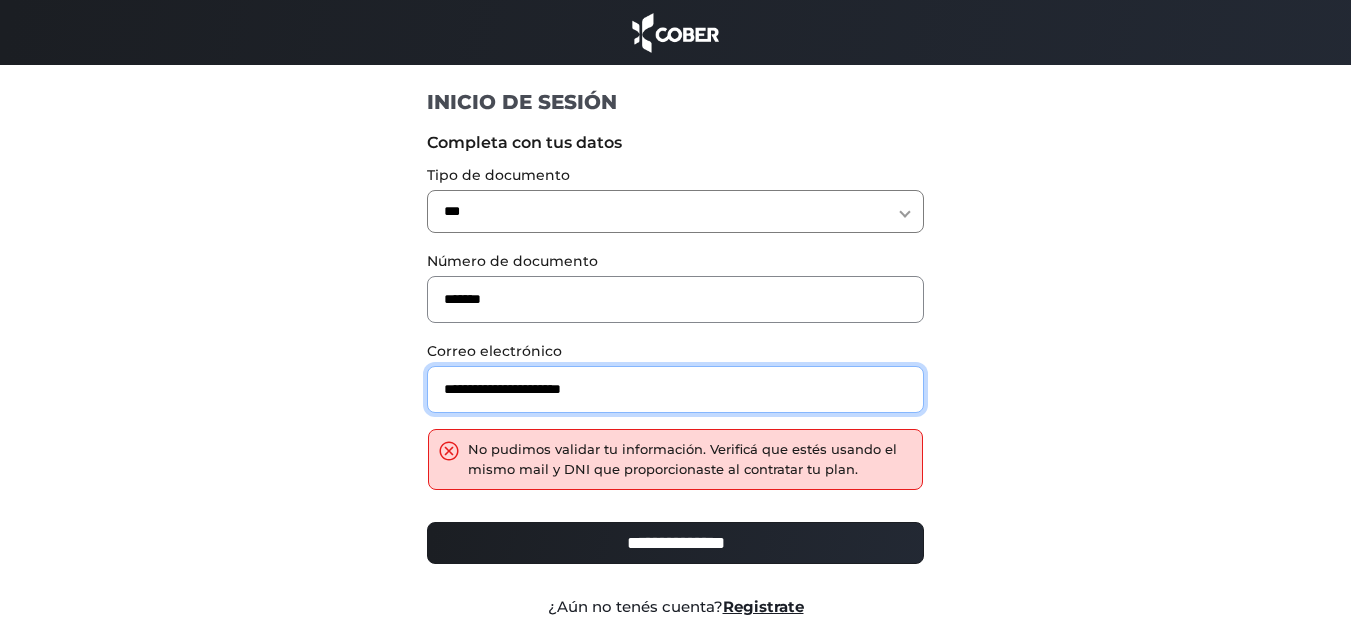click on "**********" at bounding box center [675, 389] 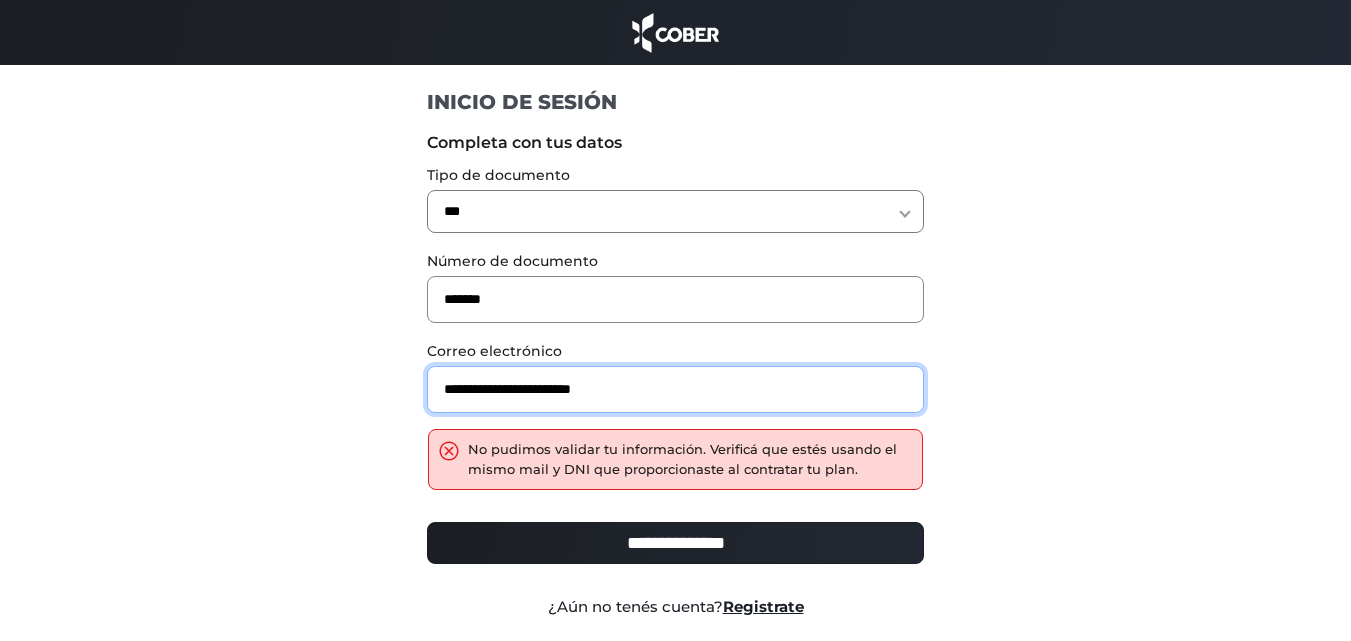 type on "**********" 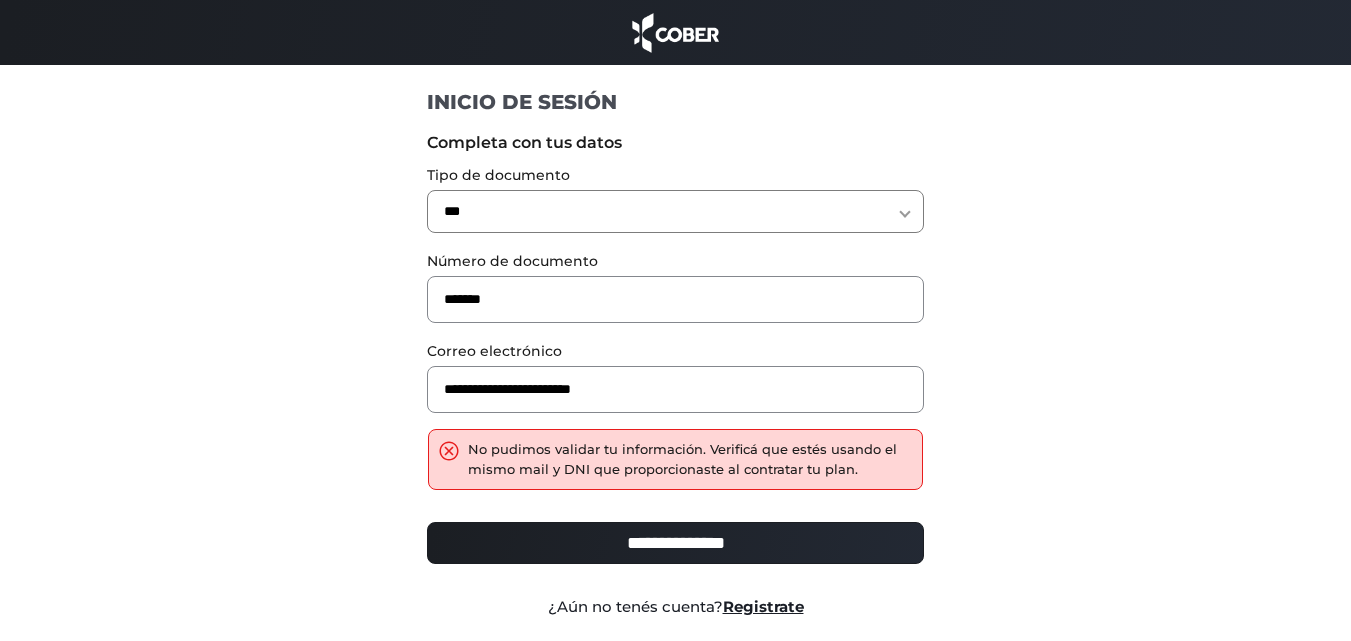 click on "**********" at bounding box center [675, 543] 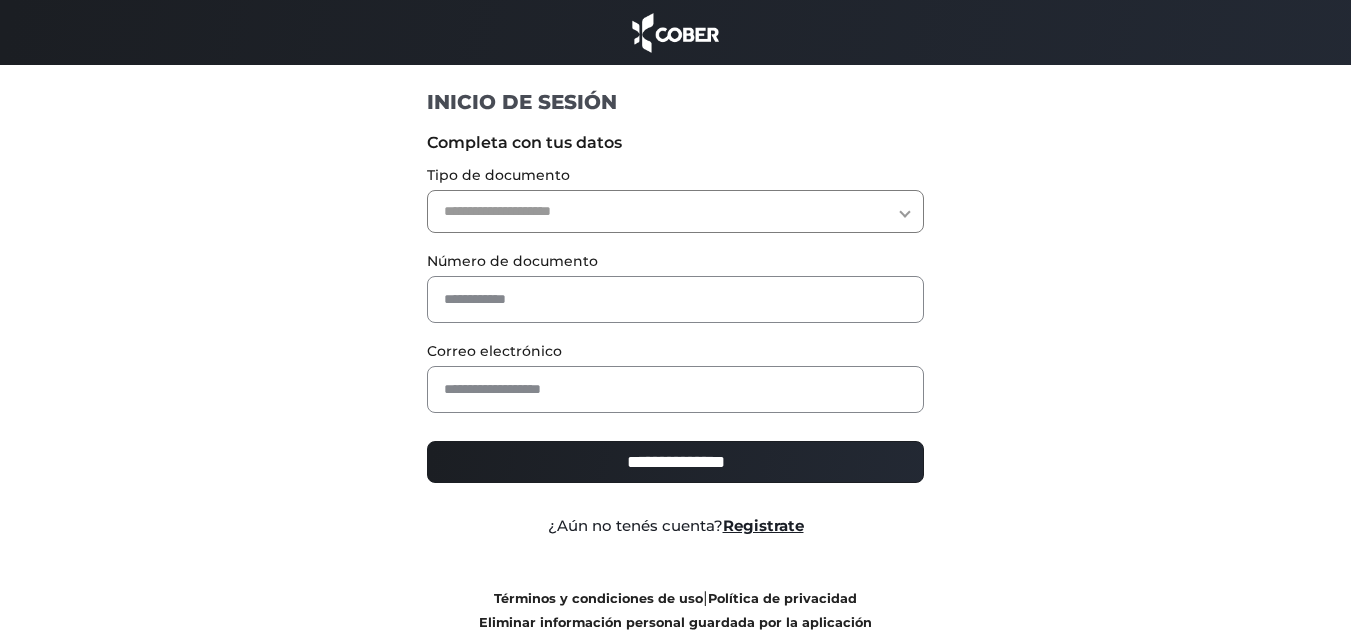 scroll, scrollTop: 0, scrollLeft: 0, axis: both 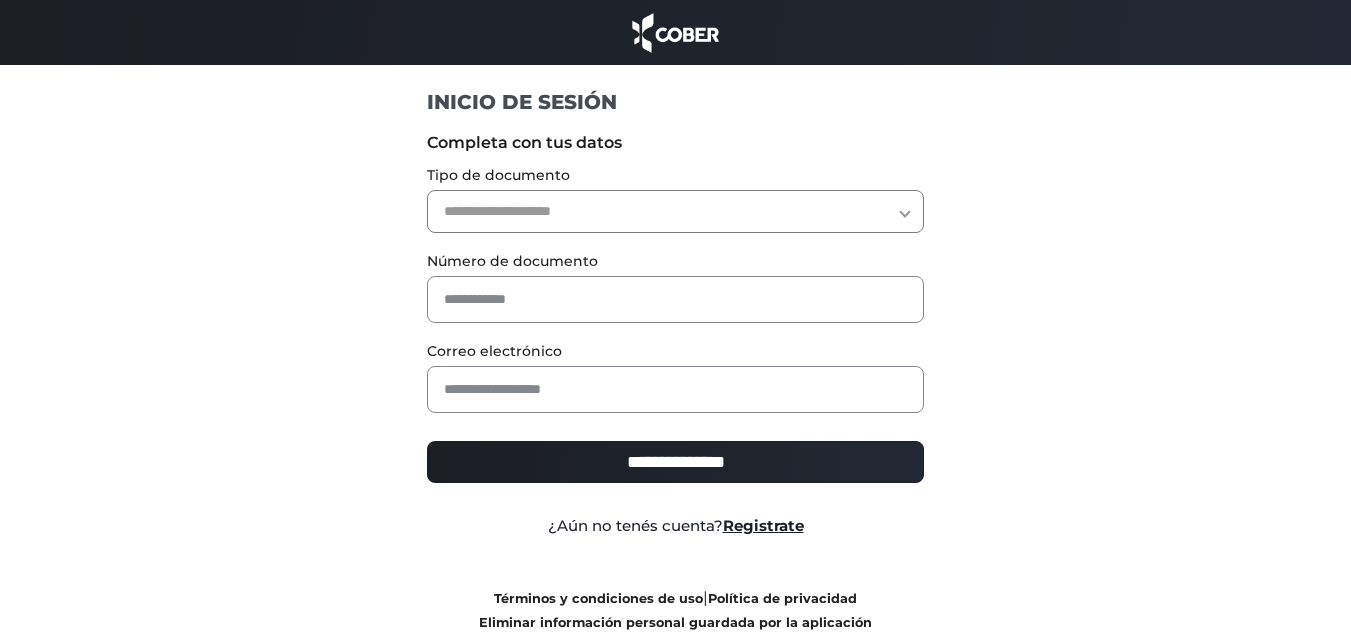 click on "**********" at bounding box center (675, 211) 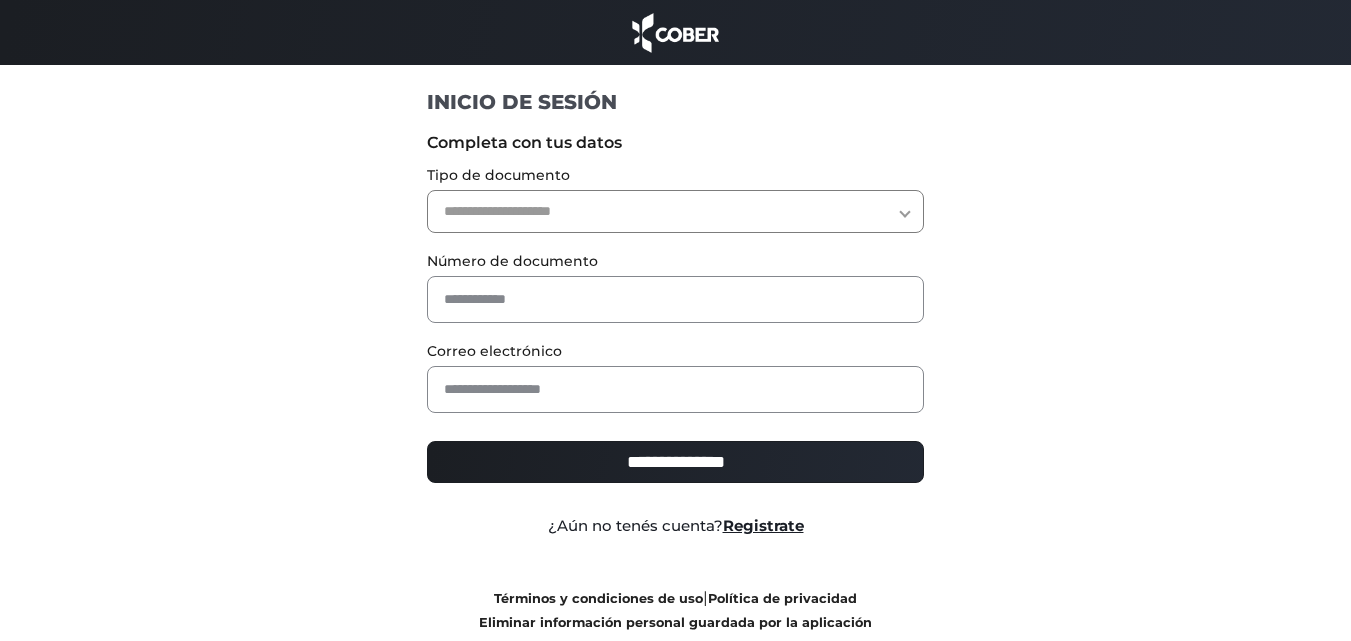 select on "***" 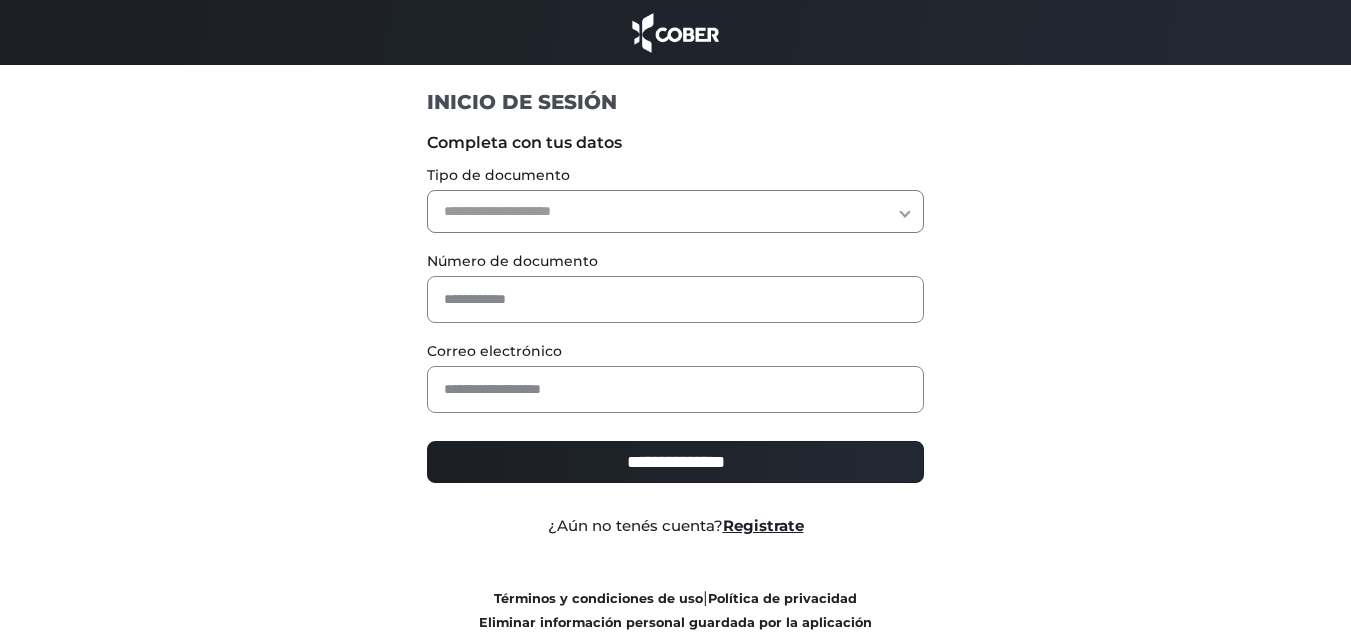 click on "**********" at bounding box center [675, 211] 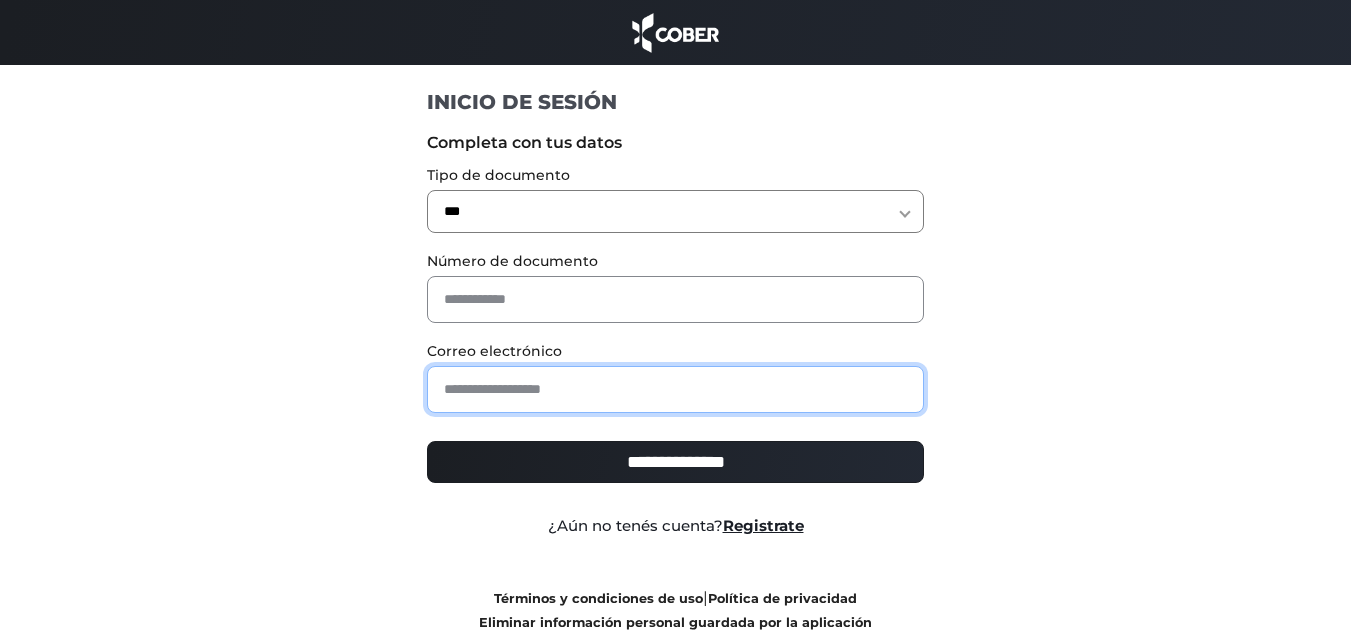 click at bounding box center (675, 389) 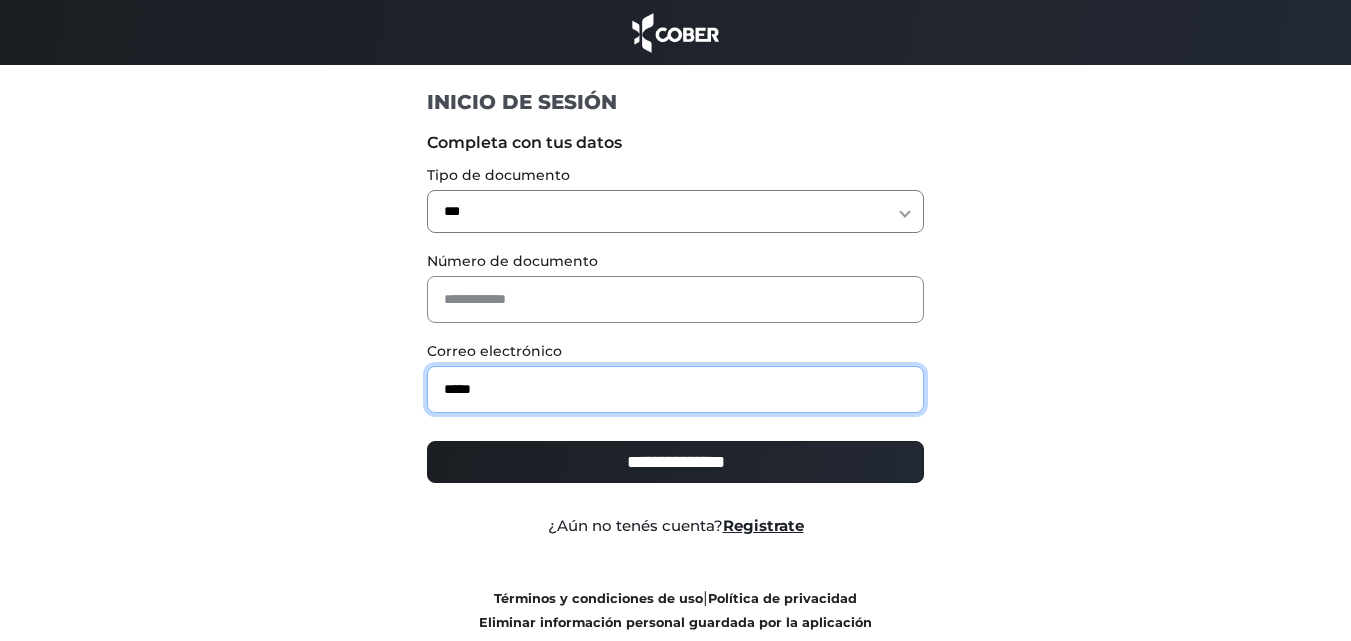 type on "**********" 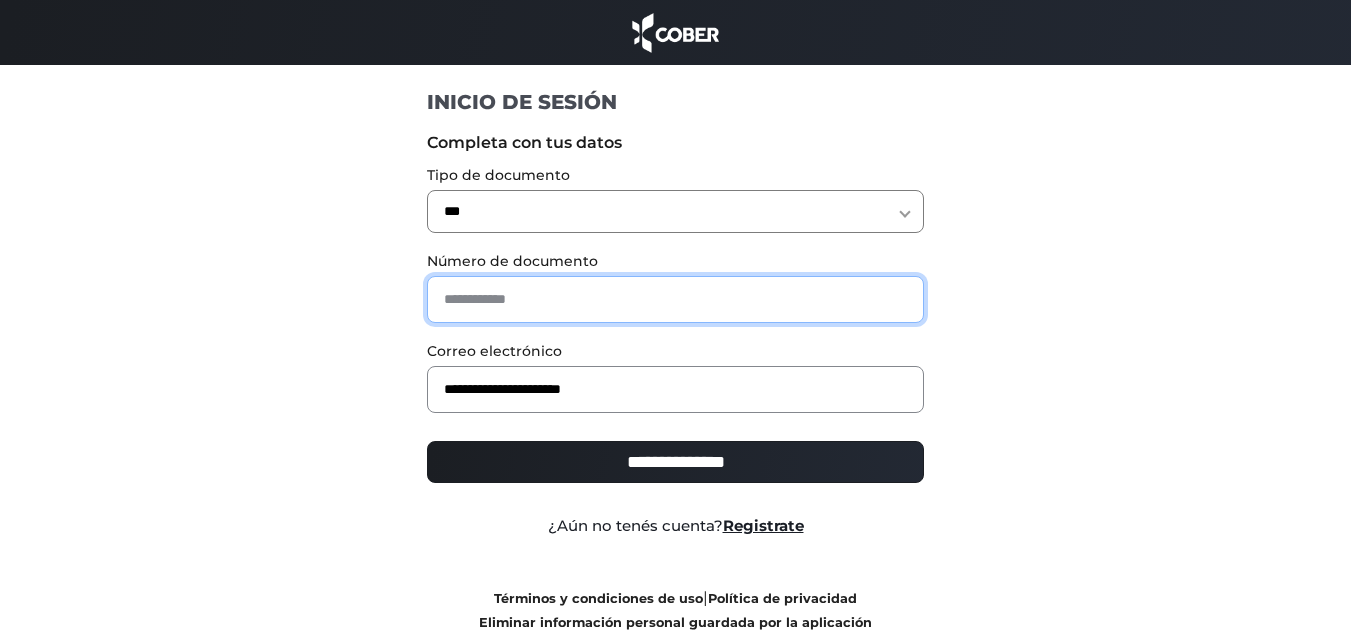 click at bounding box center (675, 299) 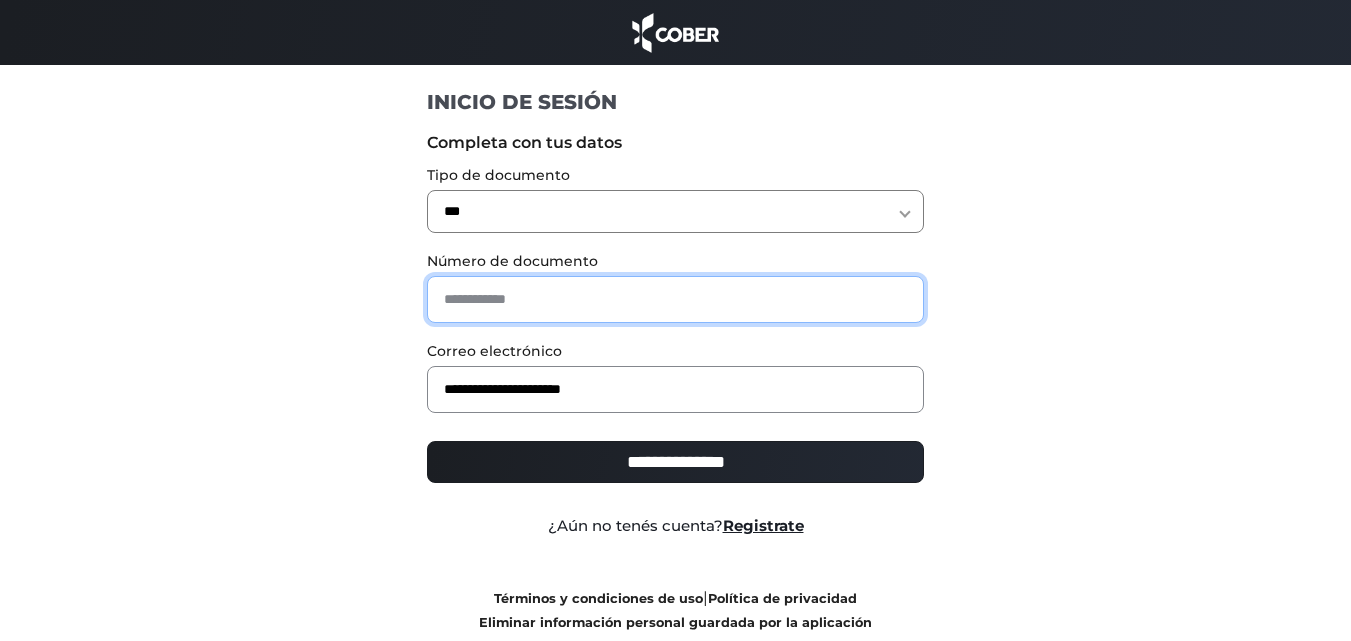 paste on "*******" 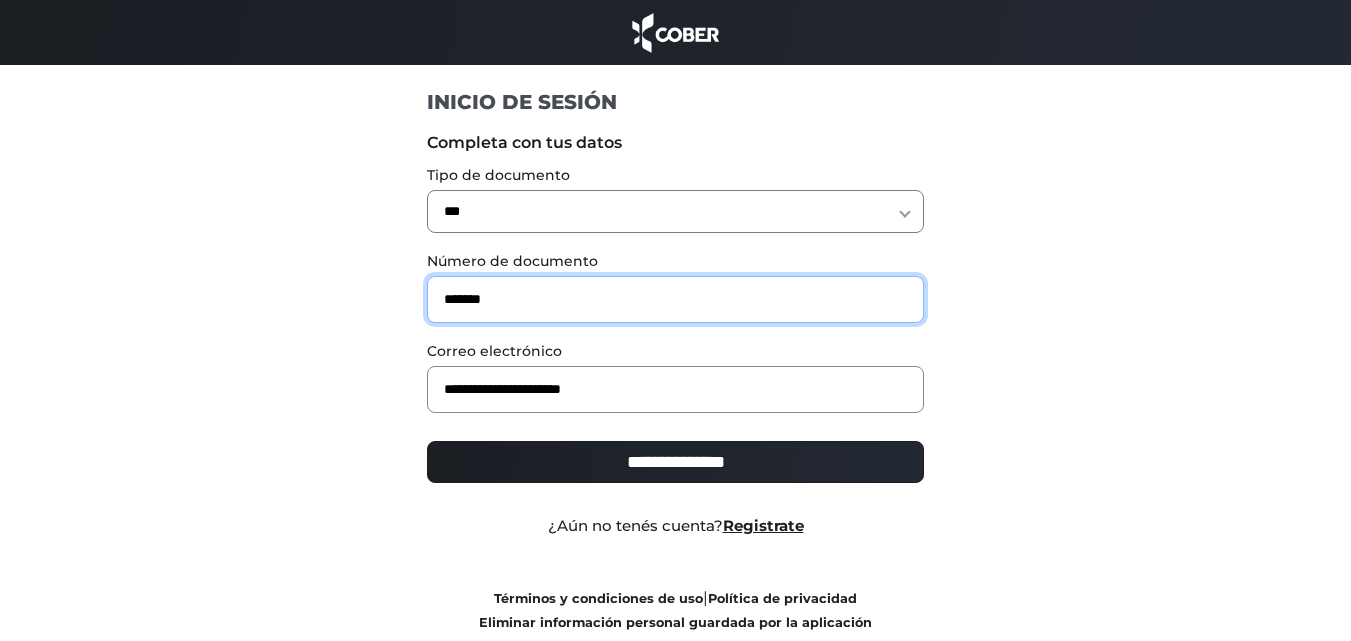 type on "*******" 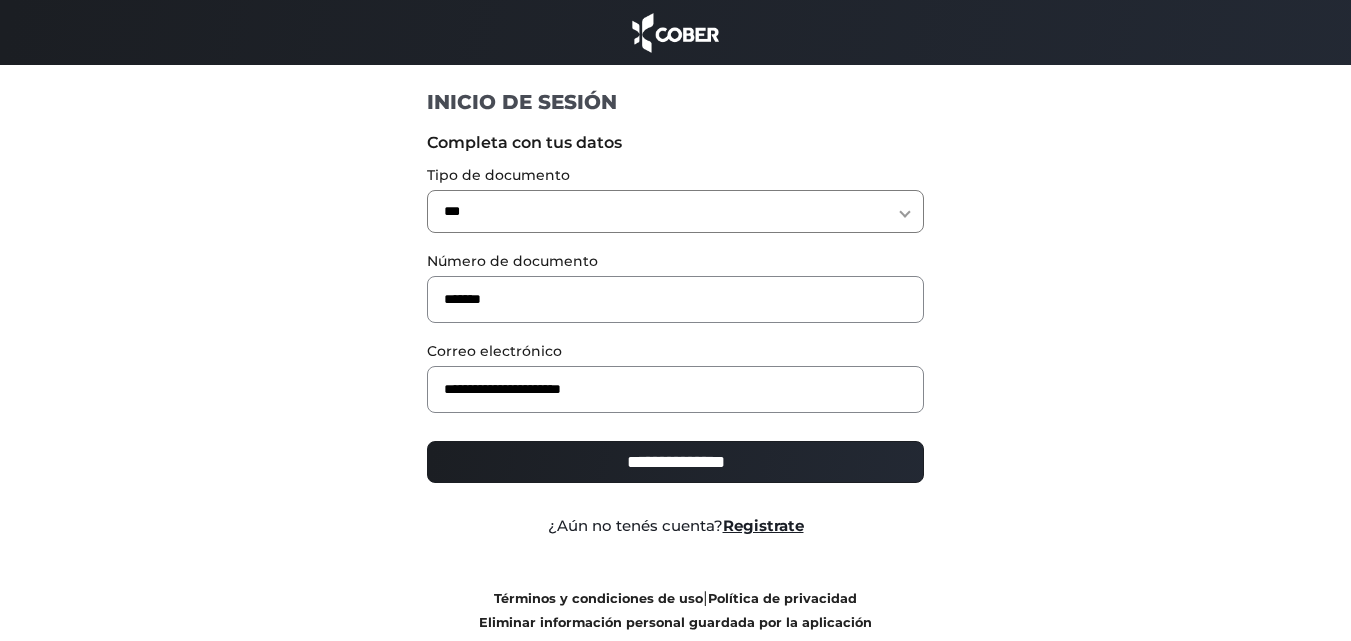 click on "**********" at bounding box center (675, 462) 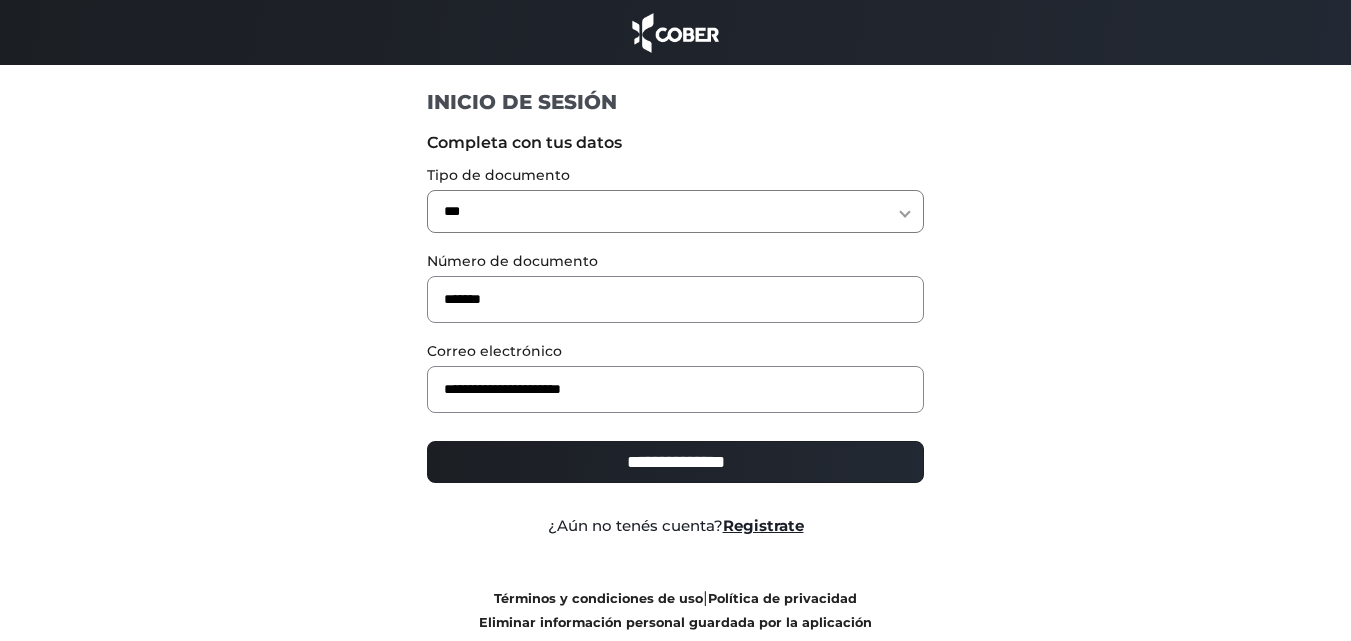 type on "**********" 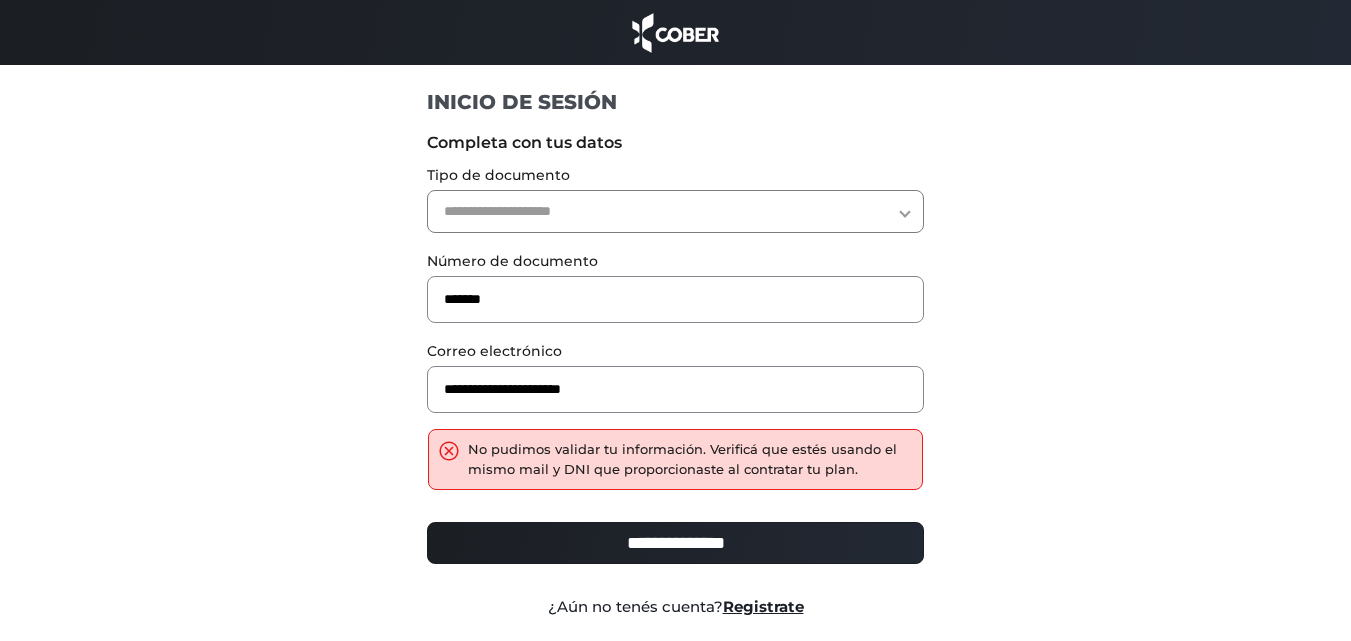 scroll, scrollTop: 0, scrollLeft: 0, axis: both 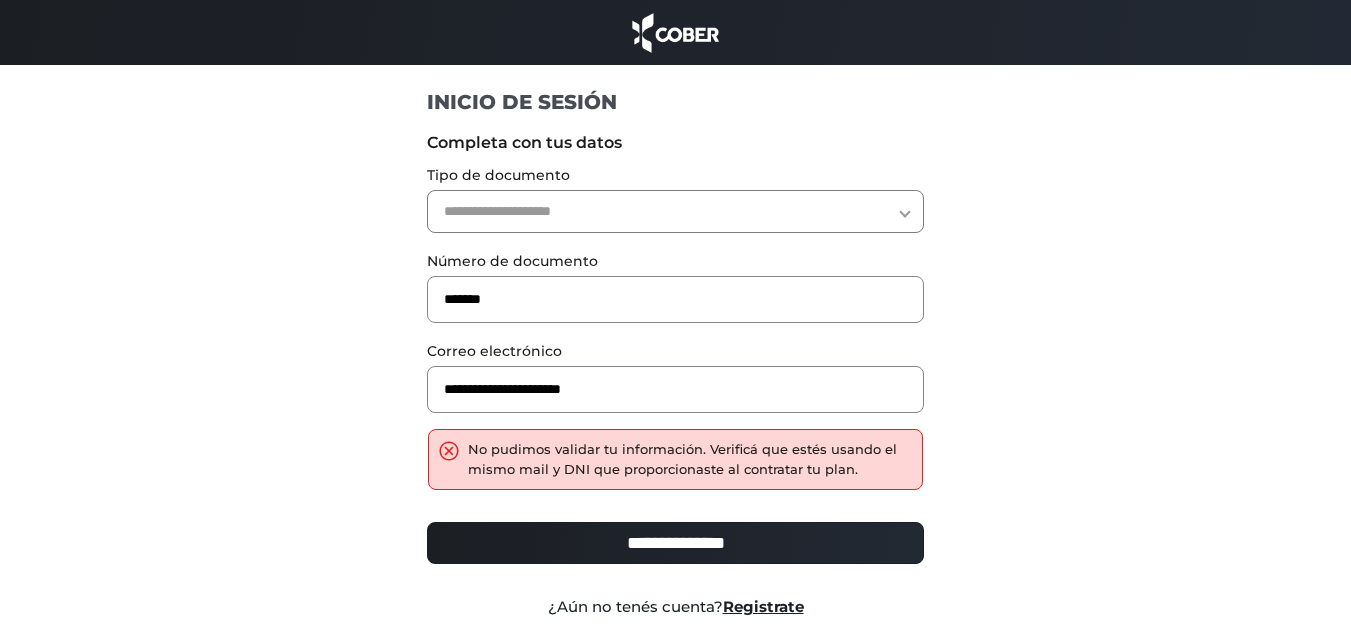 click on "**********" at bounding box center (675, 211) 